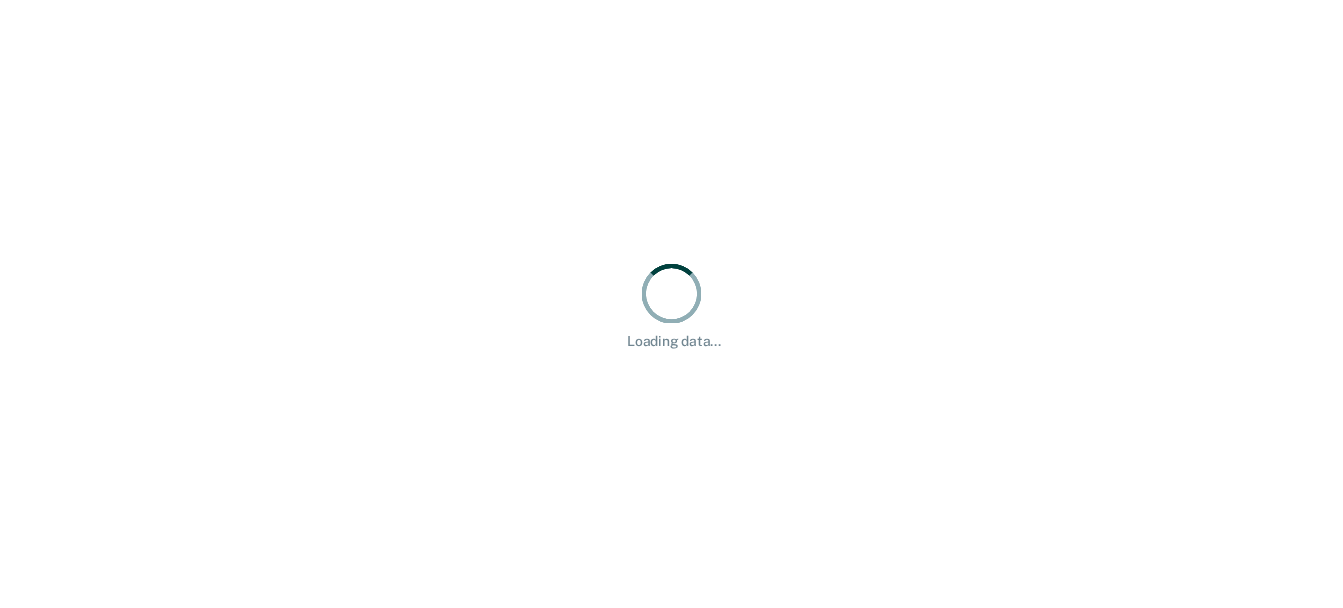 scroll, scrollTop: 0, scrollLeft: 0, axis: both 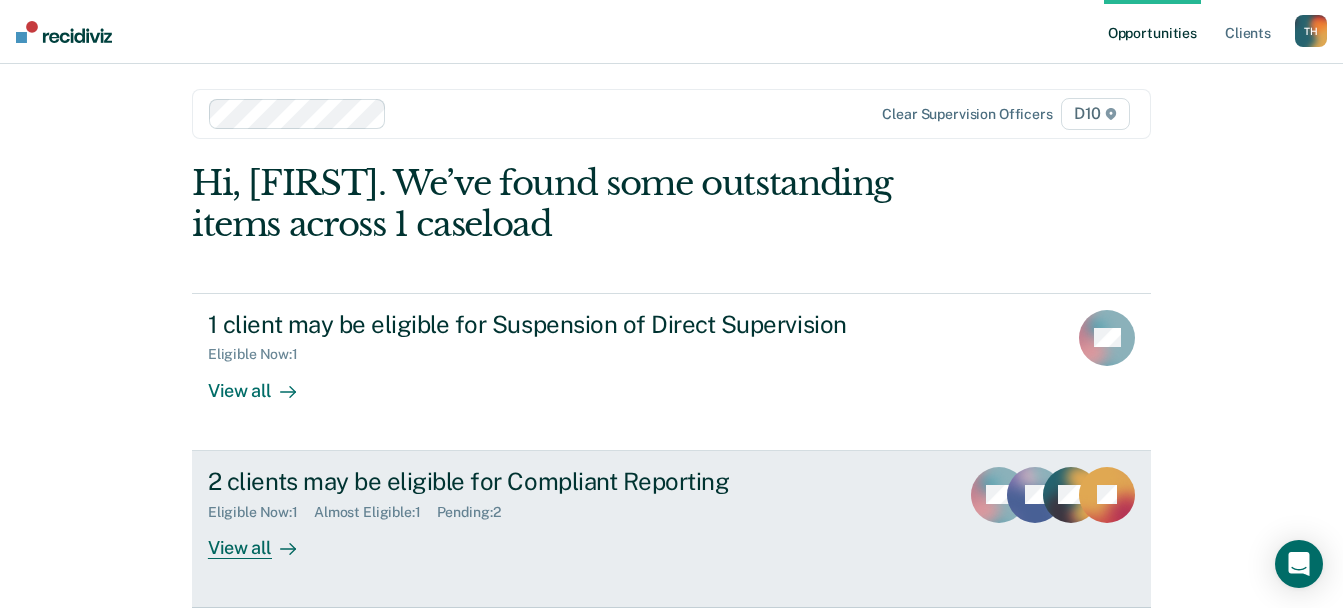 click on "View all" at bounding box center (264, 539) 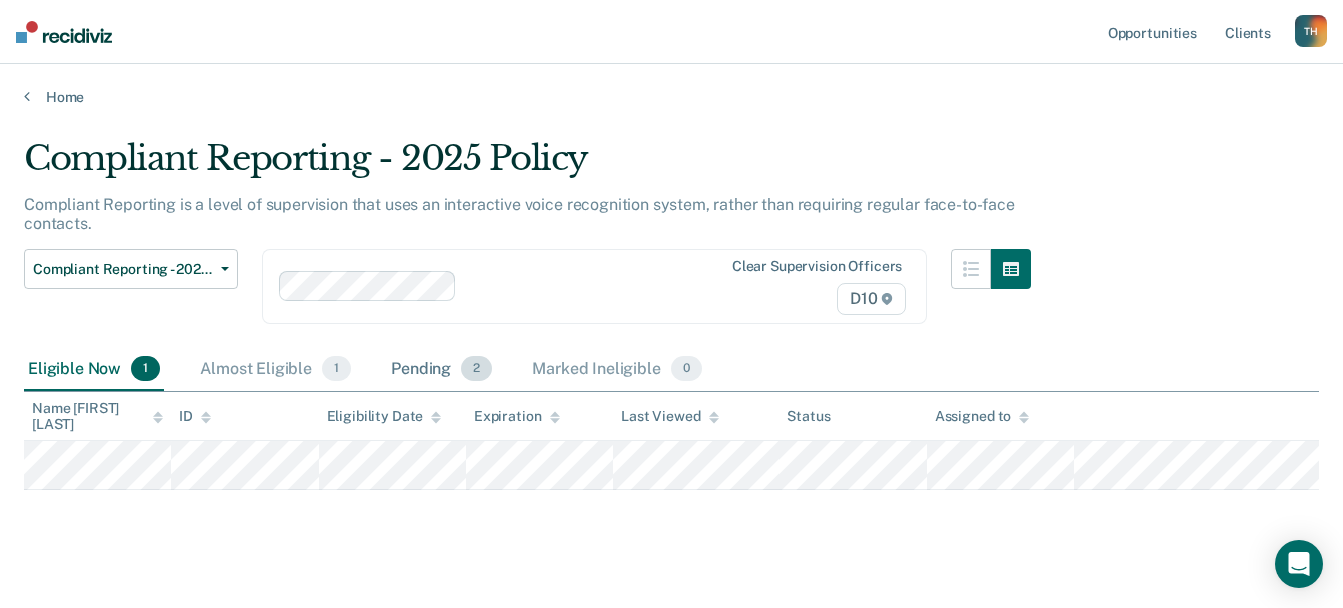 click on "Pending 2" at bounding box center [441, 370] 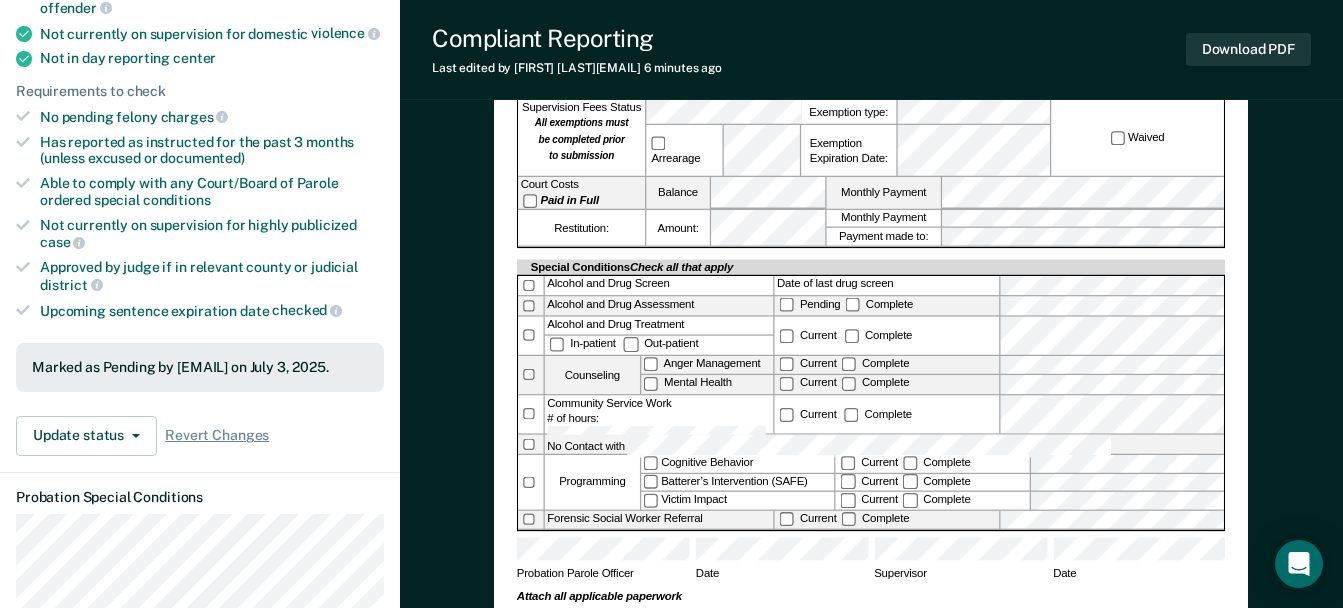 scroll, scrollTop: 500, scrollLeft: 0, axis: vertical 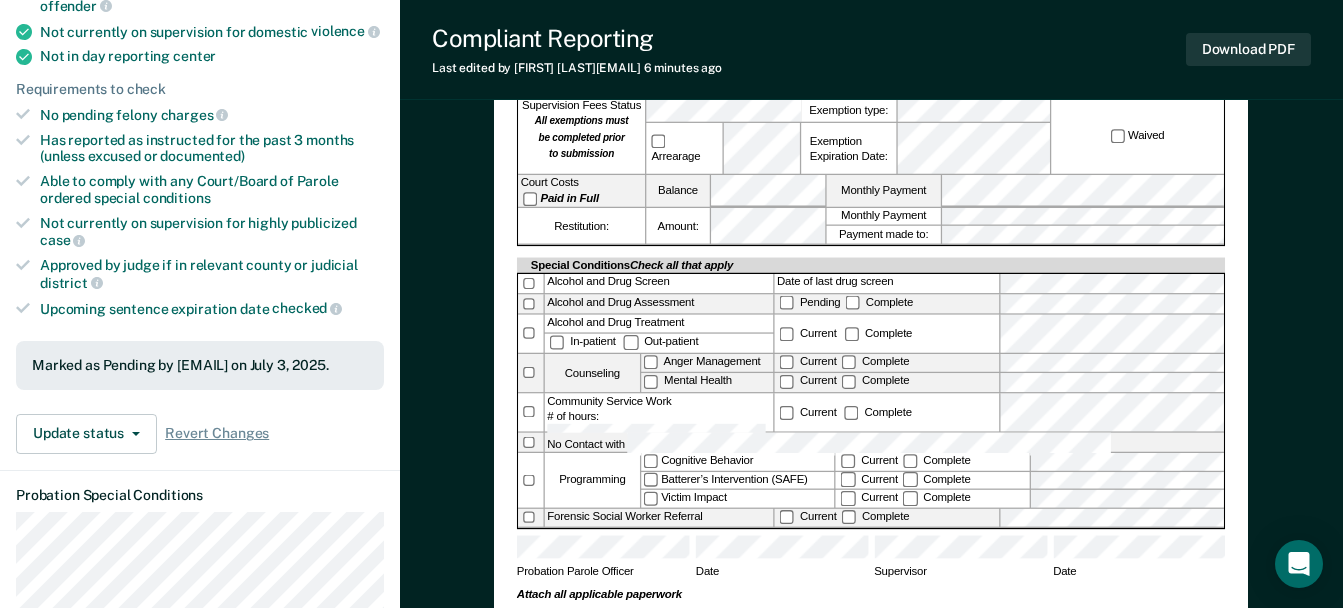 click on "TENNESSEE DEPARTMENT OF CORRECTION COMMUNITY SUPERVISION Telephone Reporting Referral Offender Name: TDOC ID #: Referral Type: IOT sanctioning ATR Supervision Transfer Physical Address Phone #: Current Employer Driver’s License # Suspended Revoked for years. County of Conviction Court Docket # List all Conviction Offenses See additional offenses on reverse side. Case Type Regular Probation 40-35-313 ISC Parole Sentence Date Sentence Length Expiration Date Supervision Fees Status All exemptions must be completed prior to submission Arrearage Exemption type: Exemption Expiration Date: Waived Court Costs Paid in Full Balance Monthly Payment Restitution: Amount: Monthly Payment Payment made to: Special Conditions Check all that apply Alcohol and Drug Screen Date of last drug screen Alcohol and Drug Assessment Pending Complete Alcohol and Drug Treatment In-patient Out-patient Current Complete Counseling Anger Management Mental Health Current Complete" at bounding box center (871, 157) 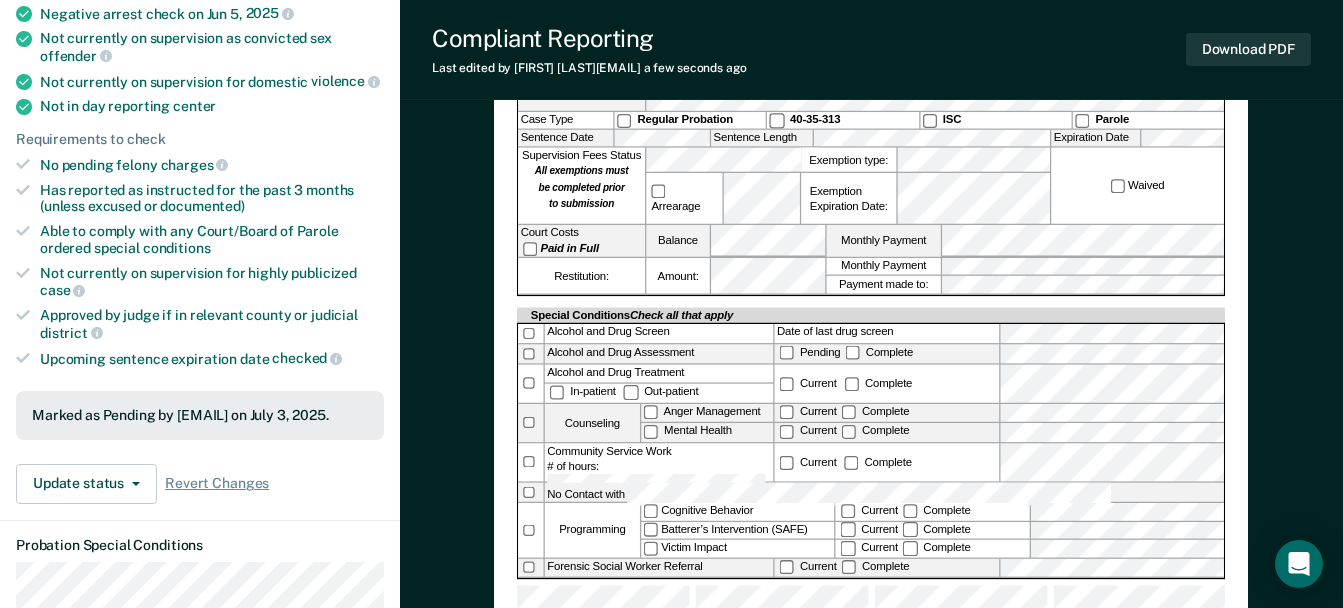 scroll, scrollTop: 500, scrollLeft: 0, axis: vertical 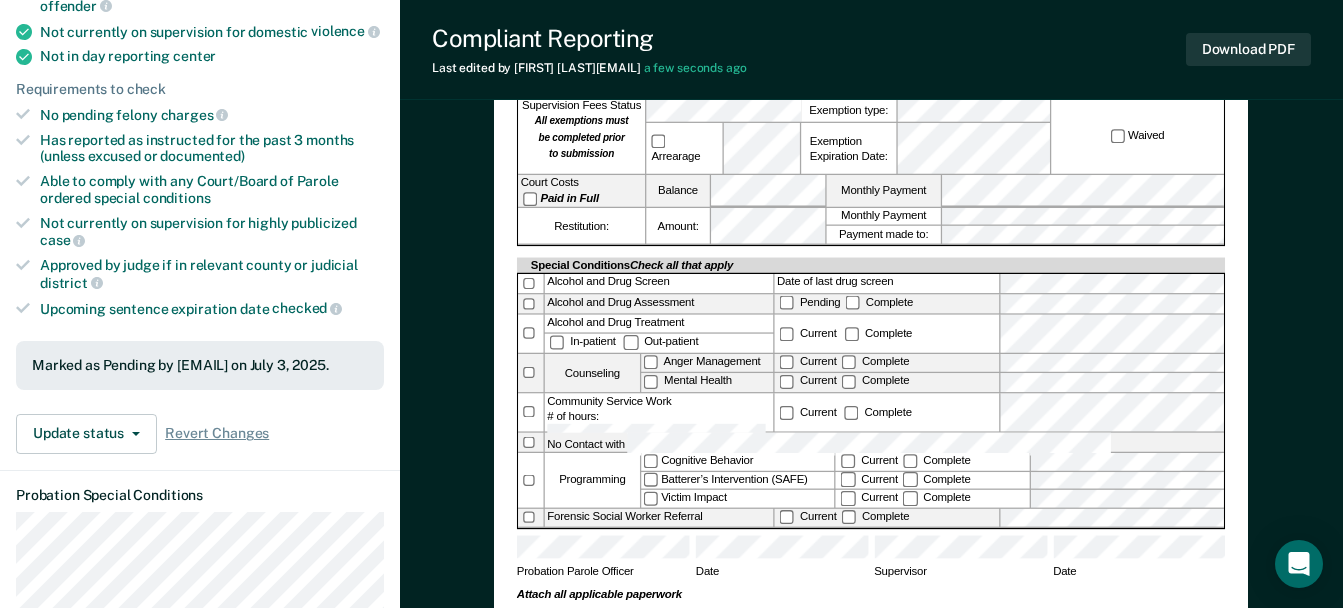 click on "TENNESSEE DEPARTMENT OF CORRECTION COMMUNITY SUPERVISION Telephone Reporting Referral Offender Name: TDOC ID #: Referral Type: IOT sanctioning ATR Supervision Transfer Physical Address Phone #: Current Employer Driver’s License # Suspended Revoked for years. County of Conviction Court Docket # List all Conviction Offenses See additional offenses on reverse side. Case Type Regular Probation 40-35-313 ISC Parole Sentence Date Sentence Length Expiration Date Supervision Fees Status All exemptions must be completed prior to submission Arrearage Exemption type: Exemption Expiration Date: Waived Court Costs Paid in Full Balance Monthly Payment Restitution: Amount: Monthly Payment Payment made to: Special Conditions Check all that apply Alcohol and Drug Screen Date of last drug screen Alcohol and Drug Assessment Pending Complete Alcohol and Drug Treatment In-patient Out-patient Current Complete Counseling Anger Management Mental Health Current Complete" at bounding box center [871, 1177] 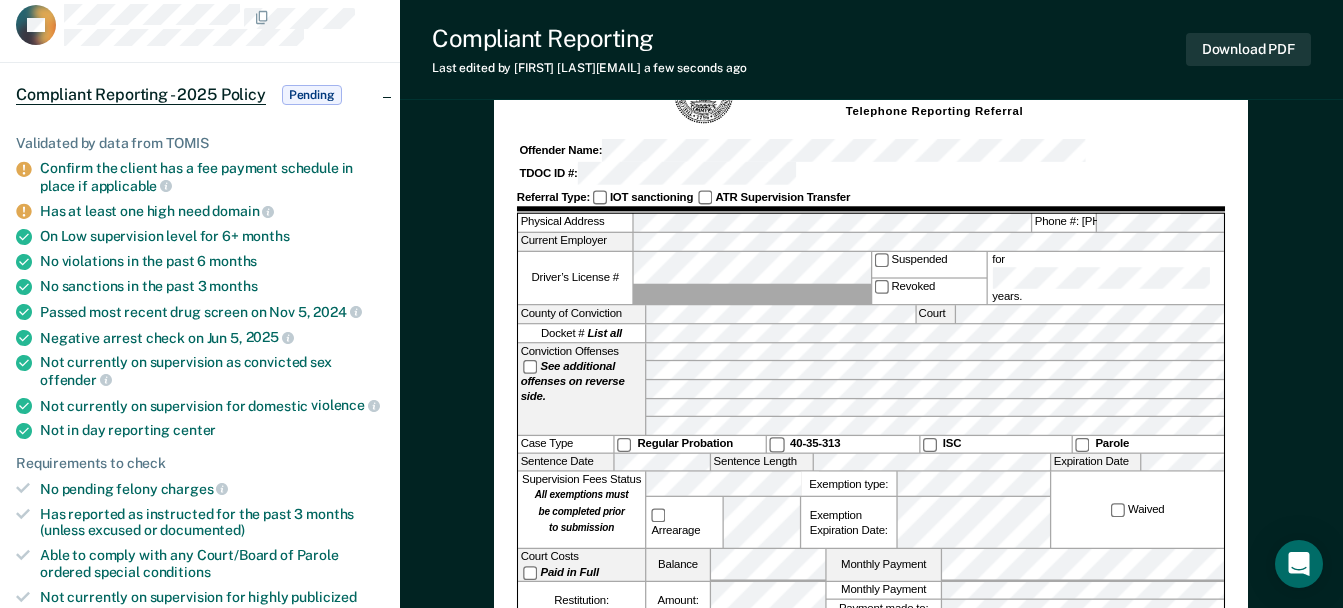 scroll, scrollTop: 100, scrollLeft: 0, axis: vertical 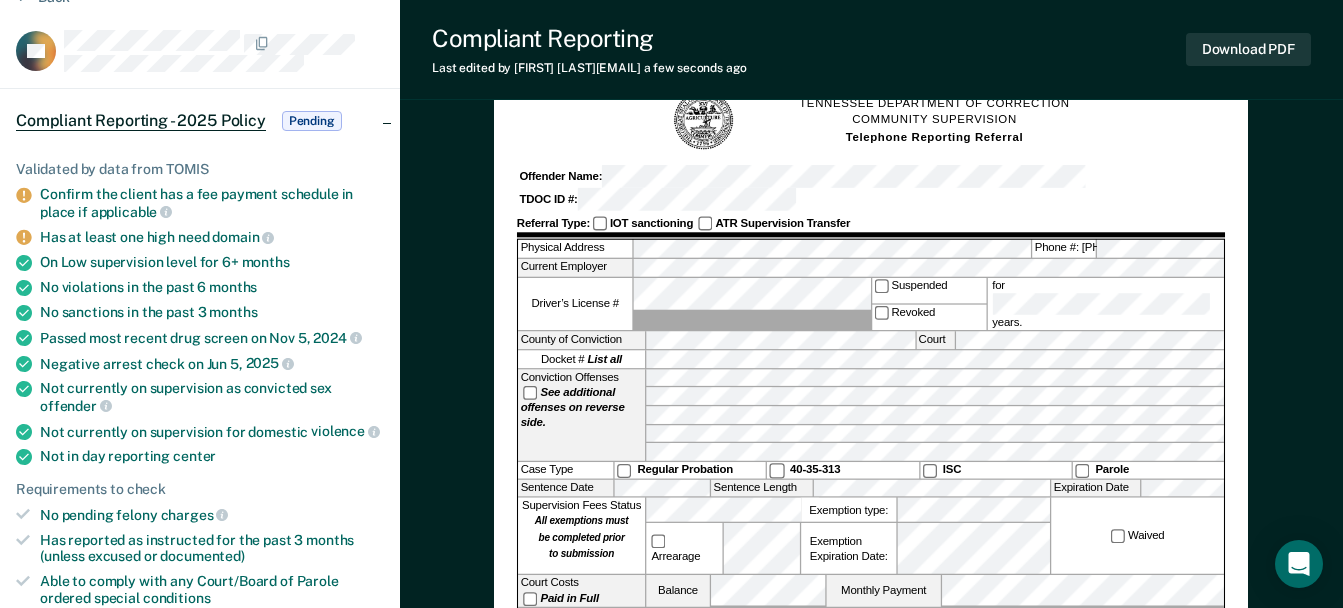 click on "TENNESSEE DEPARTMENT OF CORRECTION  COMMUNITY SUPERVISION Telephone Reporting Referral" at bounding box center [871, 120] 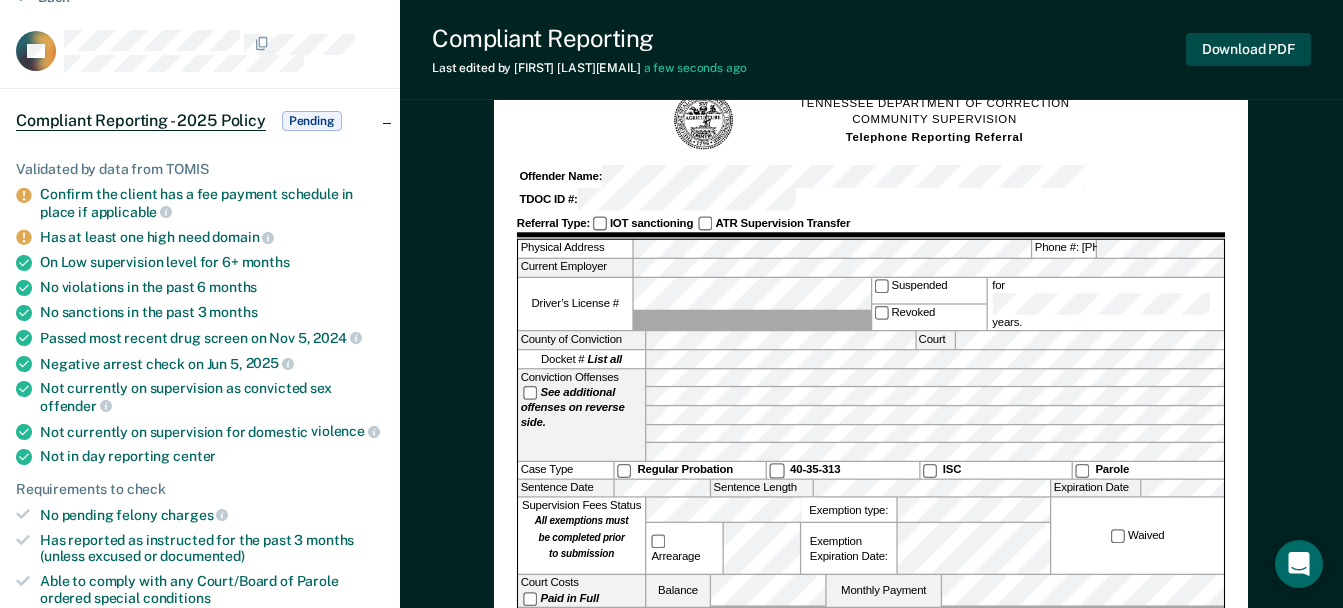 click on "Download PDF" at bounding box center [1248, 49] 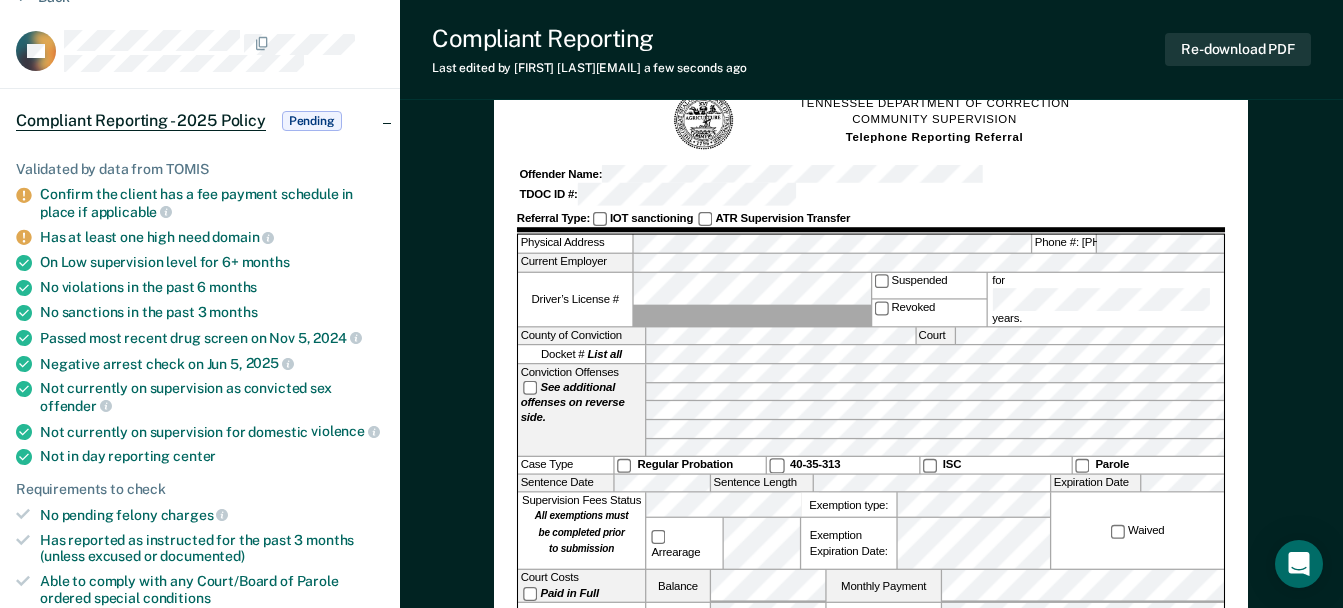 scroll, scrollTop: 0, scrollLeft: 0, axis: both 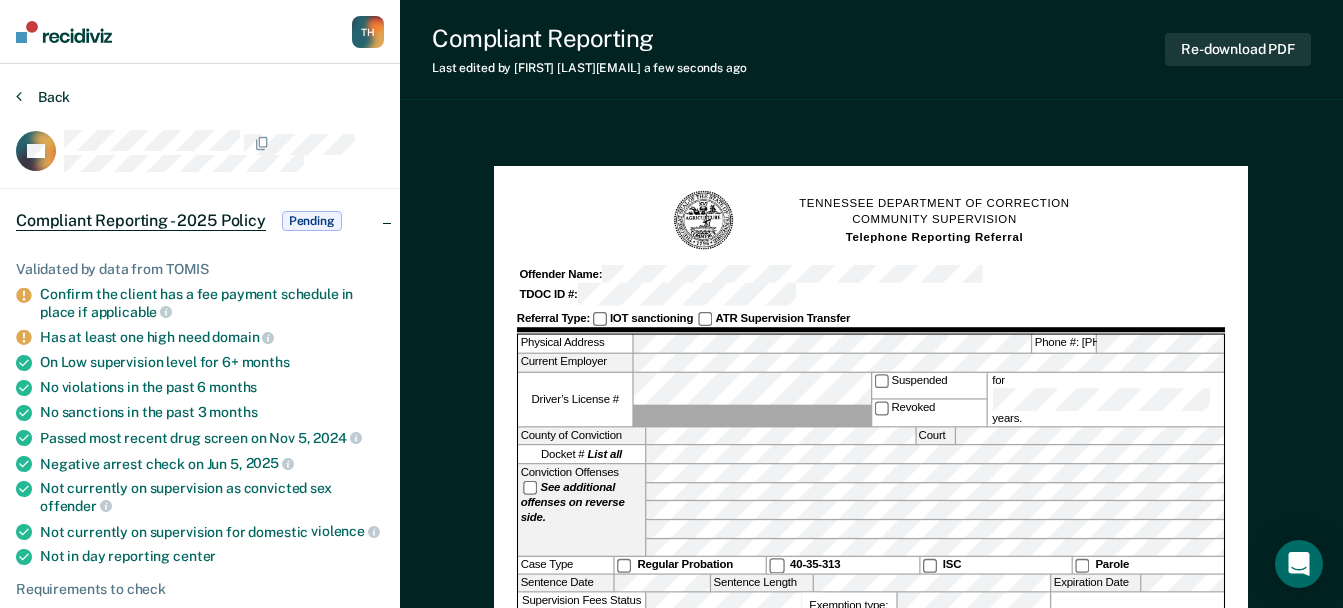 click on "Back" at bounding box center (43, 97) 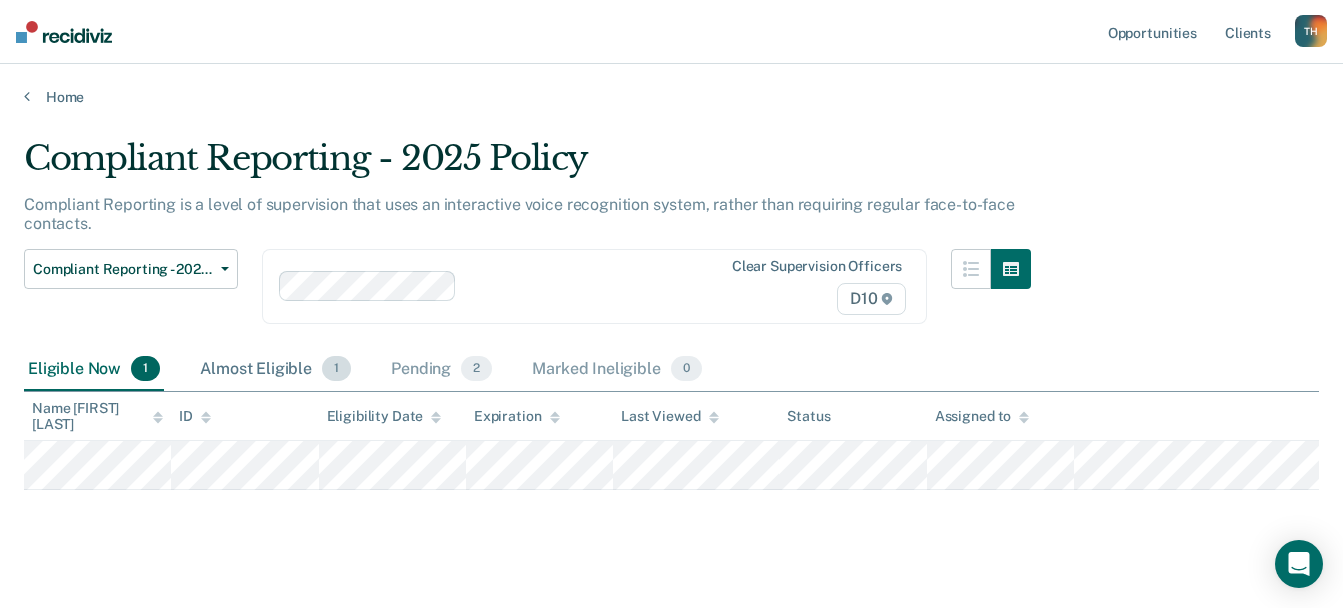 click on "Almost Eligible 1" at bounding box center [275, 370] 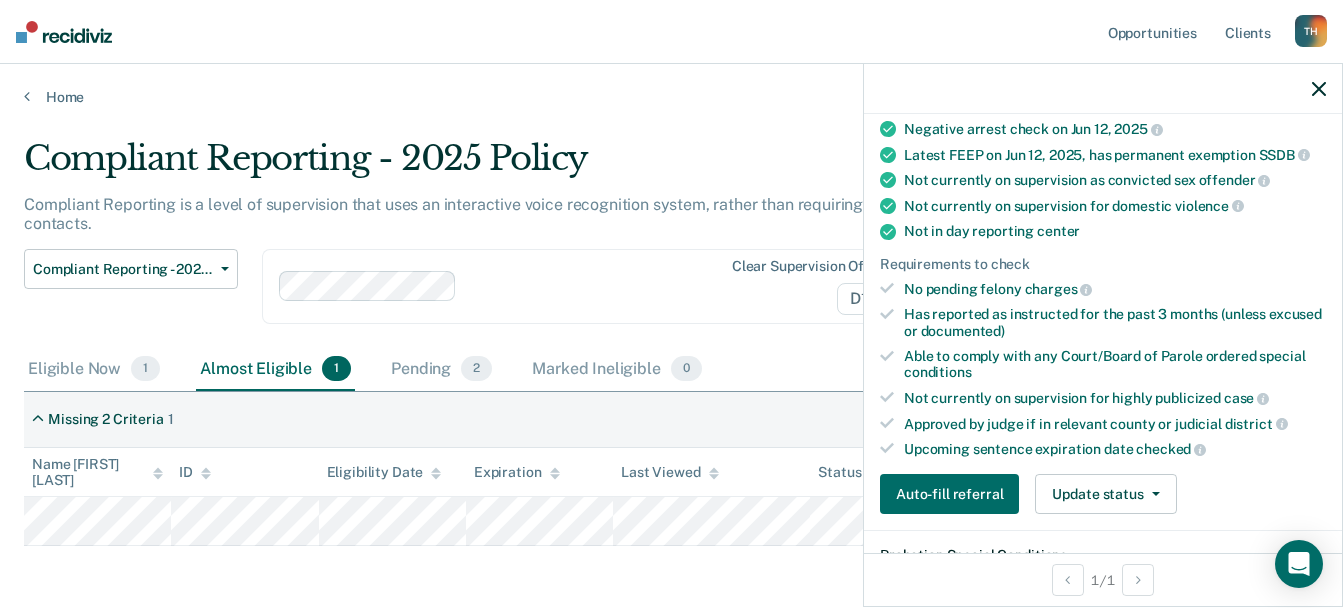 scroll, scrollTop: 600, scrollLeft: 0, axis: vertical 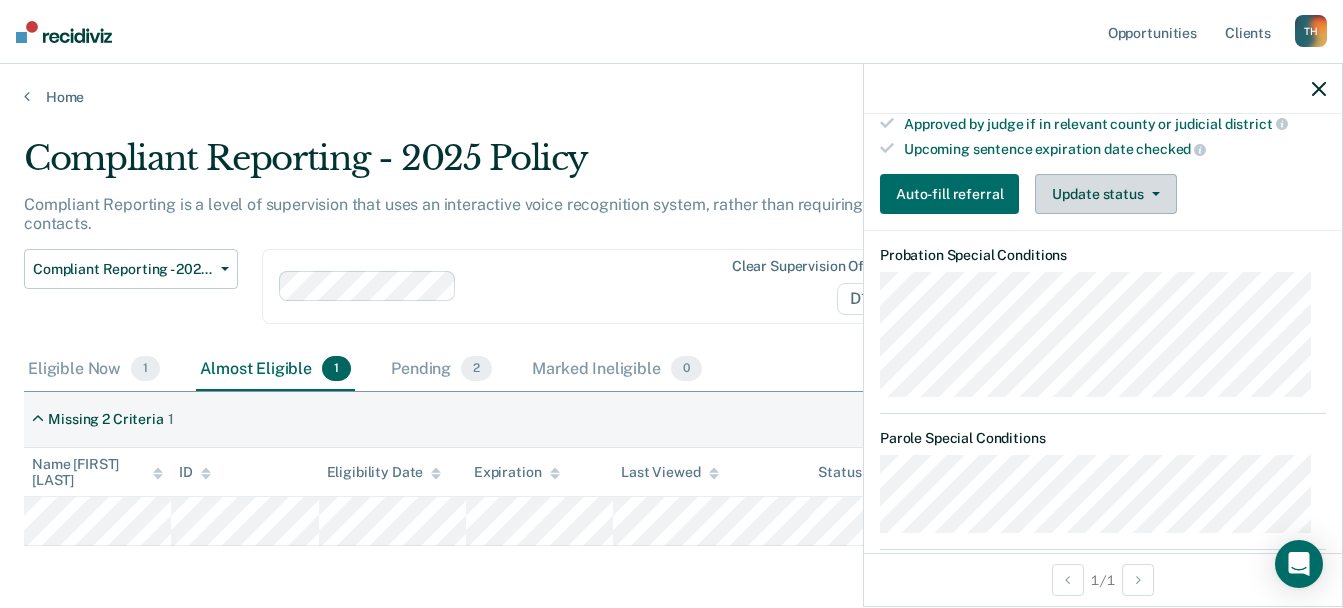 click on "Update status" at bounding box center (1105, 194) 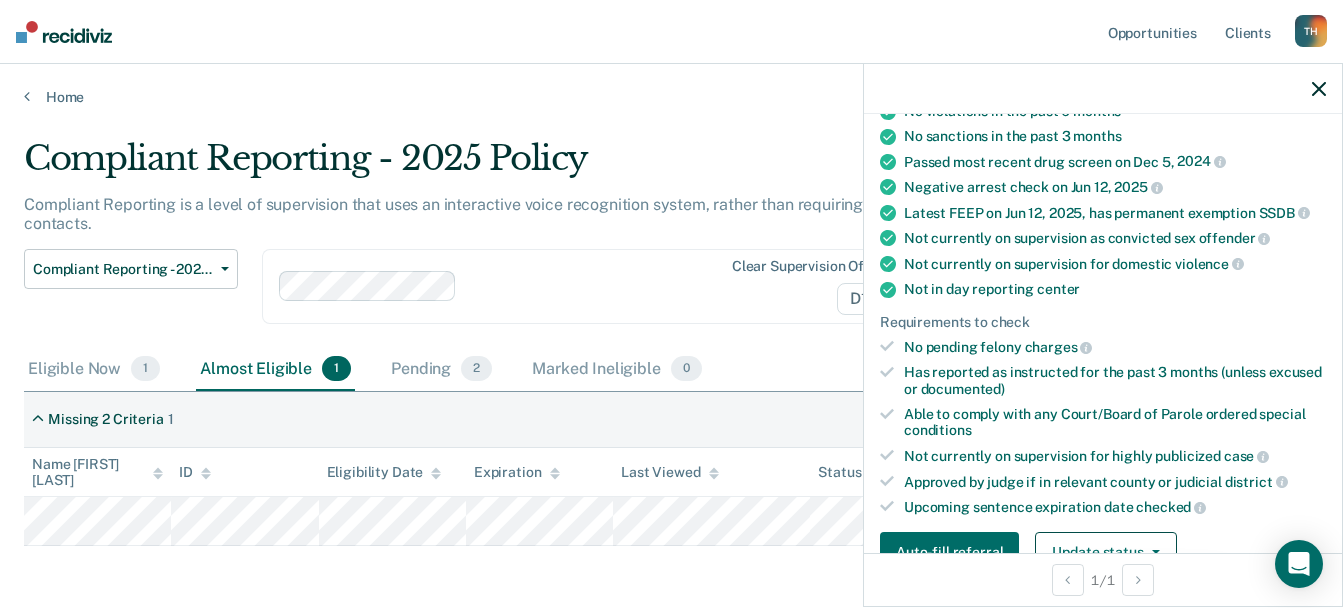 scroll, scrollTop: 300, scrollLeft: 0, axis: vertical 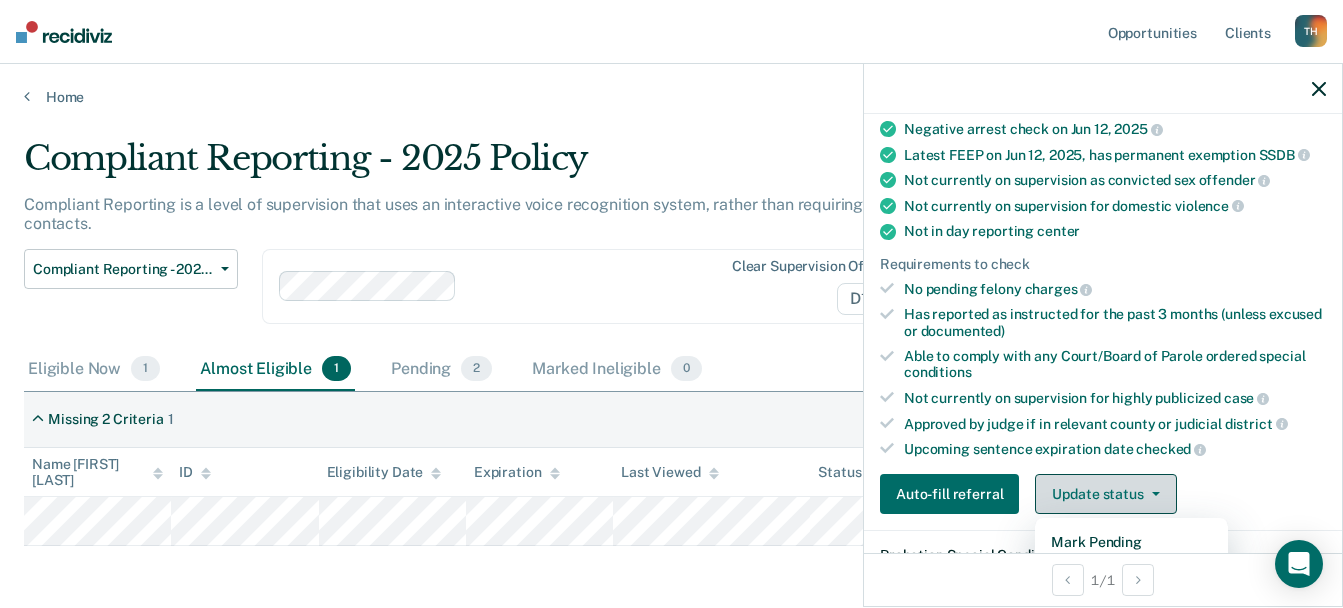 click on "Update status" at bounding box center (1105, 494) 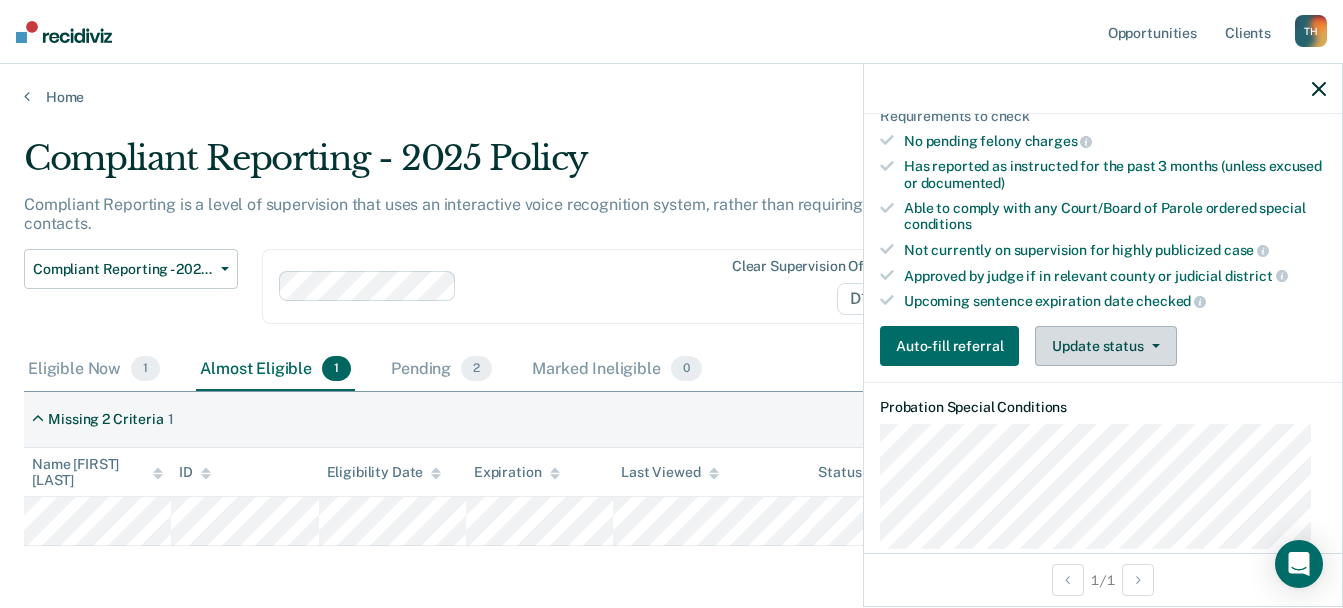 scroll, scrollTop: 600, scrollLeft: 0, axis: vertical 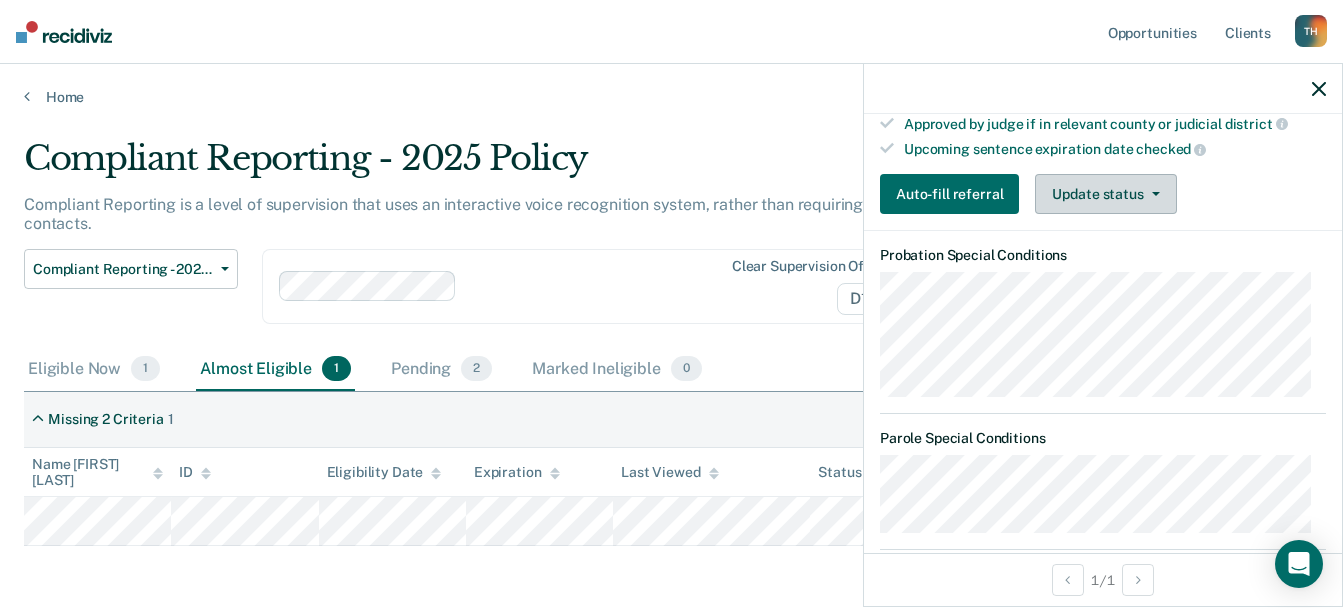 click on "Update status" at bounding box center [1105, 194] 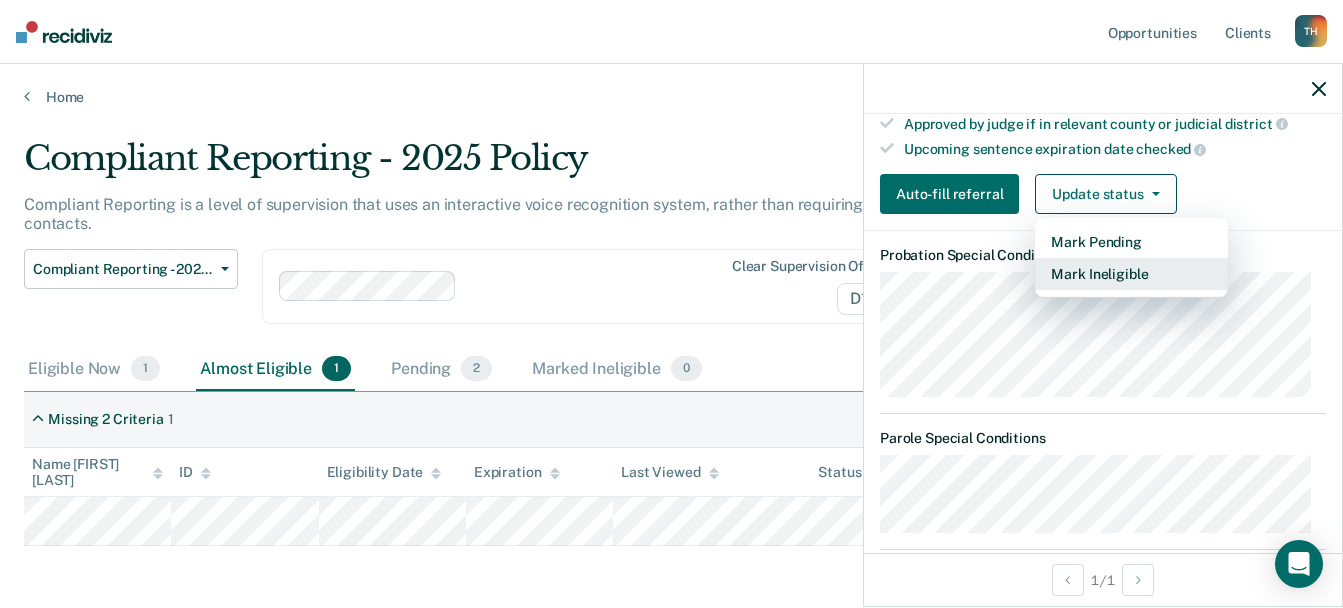 click on "Mark Ineligible" at bounding box center [1131, 274] 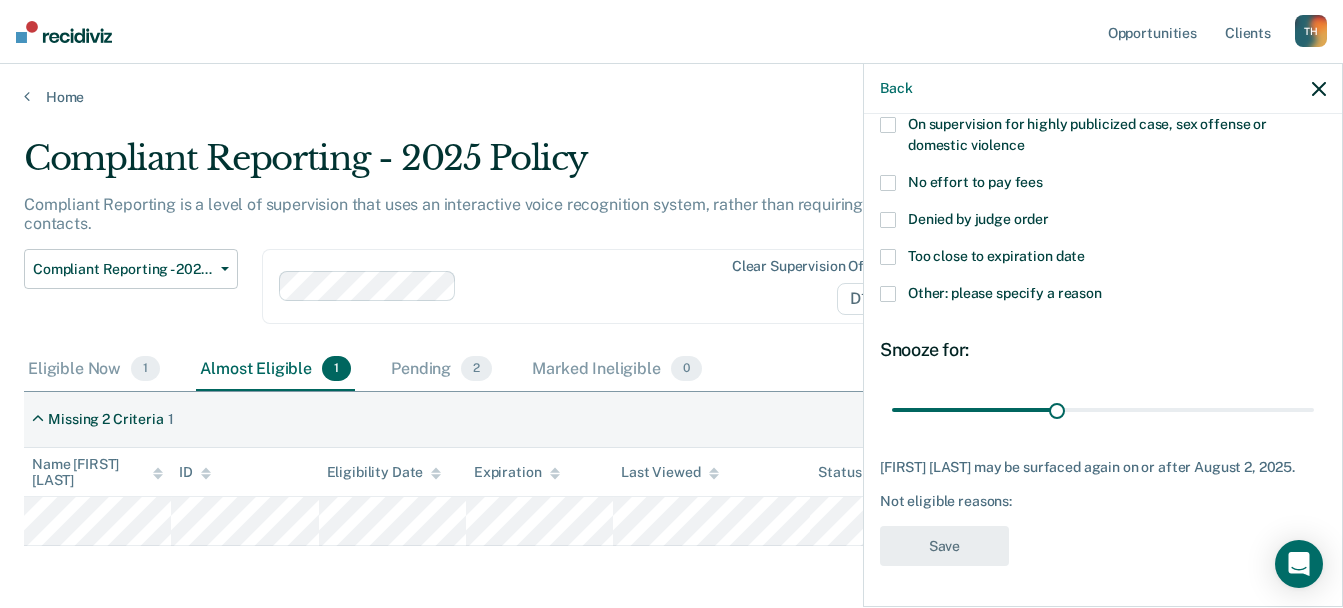 scroll, scrollTop: 295, scrollLeft: 0, axis: vertical 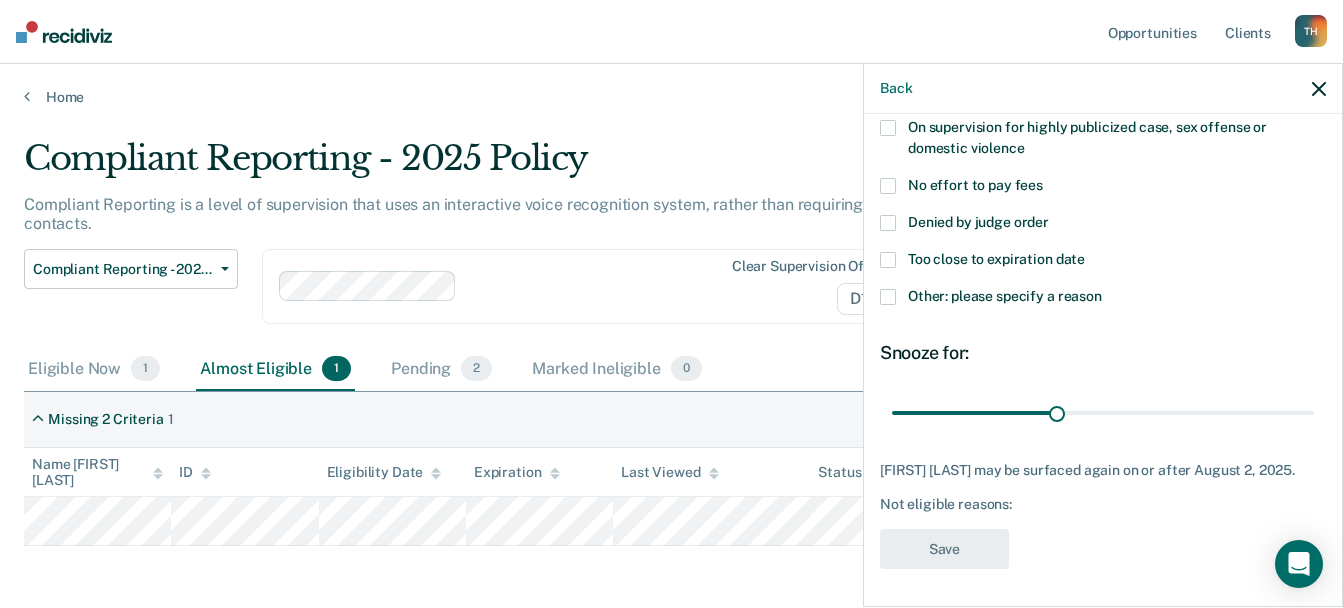 click on "Too close to expiration date" at bounding box center (996, 259) 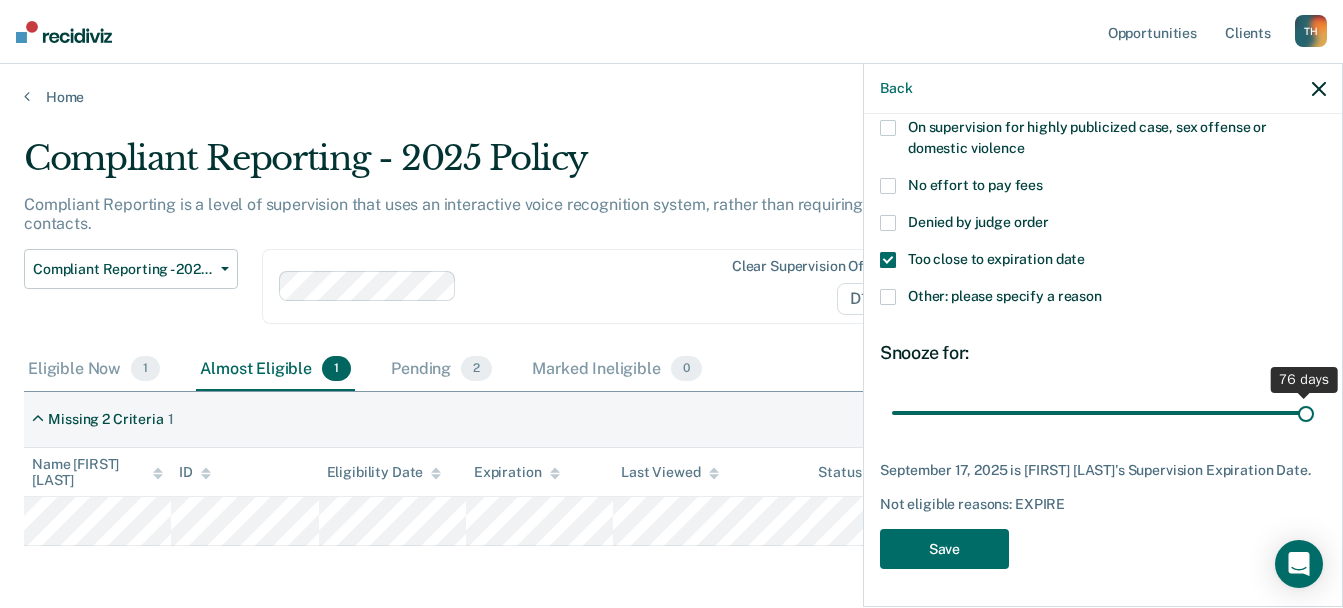 drag, startPoint x: 1047, startPoint y: 409, endPoint x: 1303, endPoint y: 430, distance: 256.8599 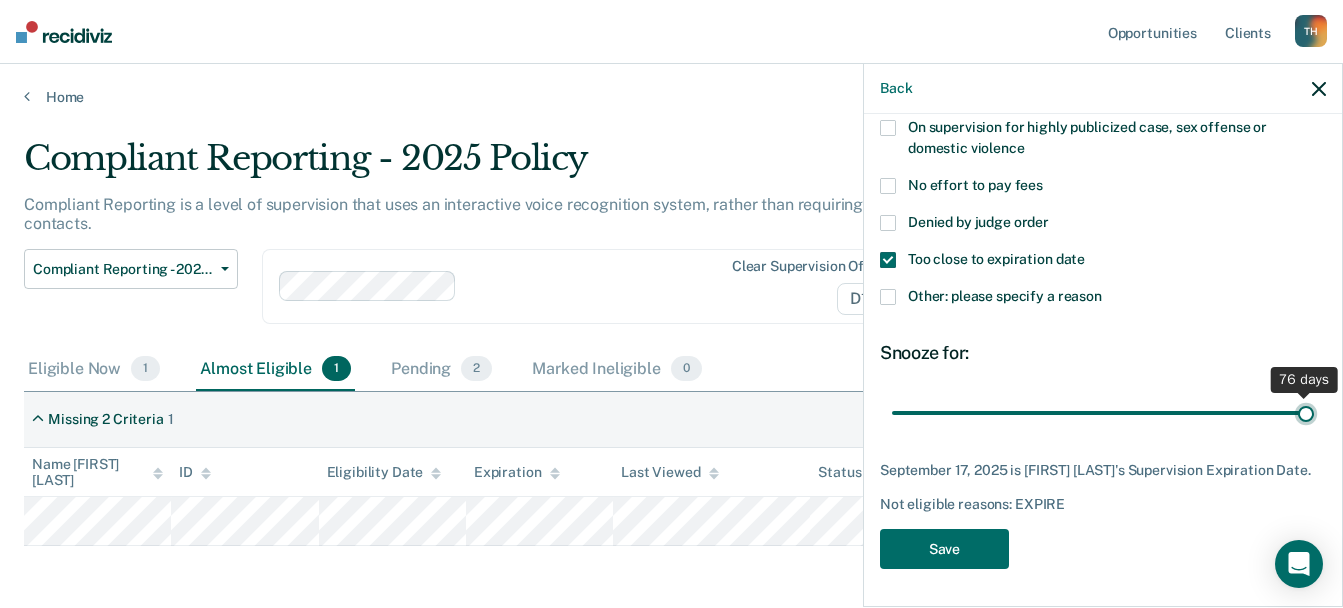 type on "76" 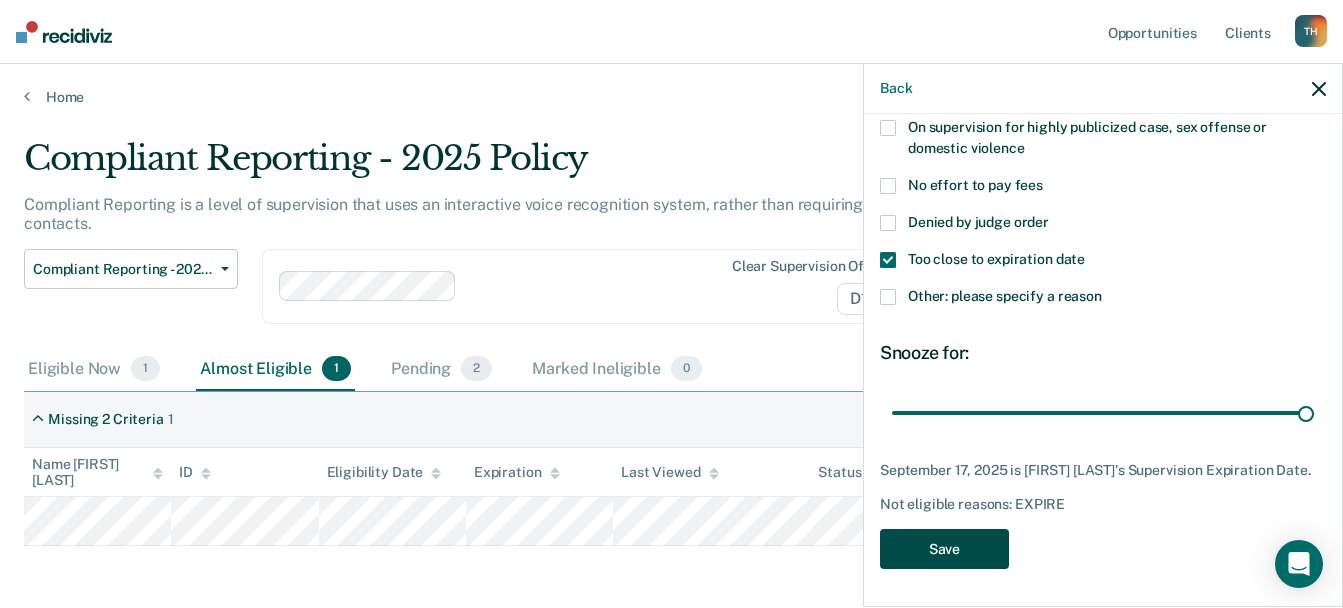 click on "Save" at bounding box center [944, 549] 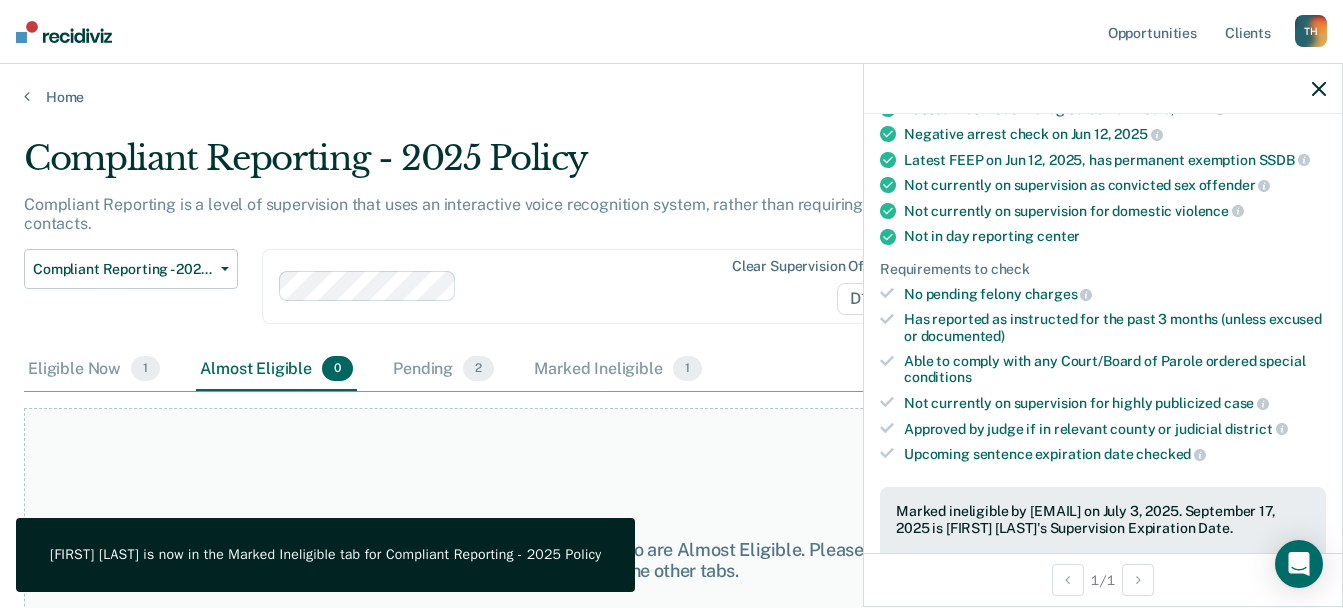 click on "At this time, there are no clients who are Almost Eligible. Please navigate to one of the other tabs." at bounding box center [671, 560] 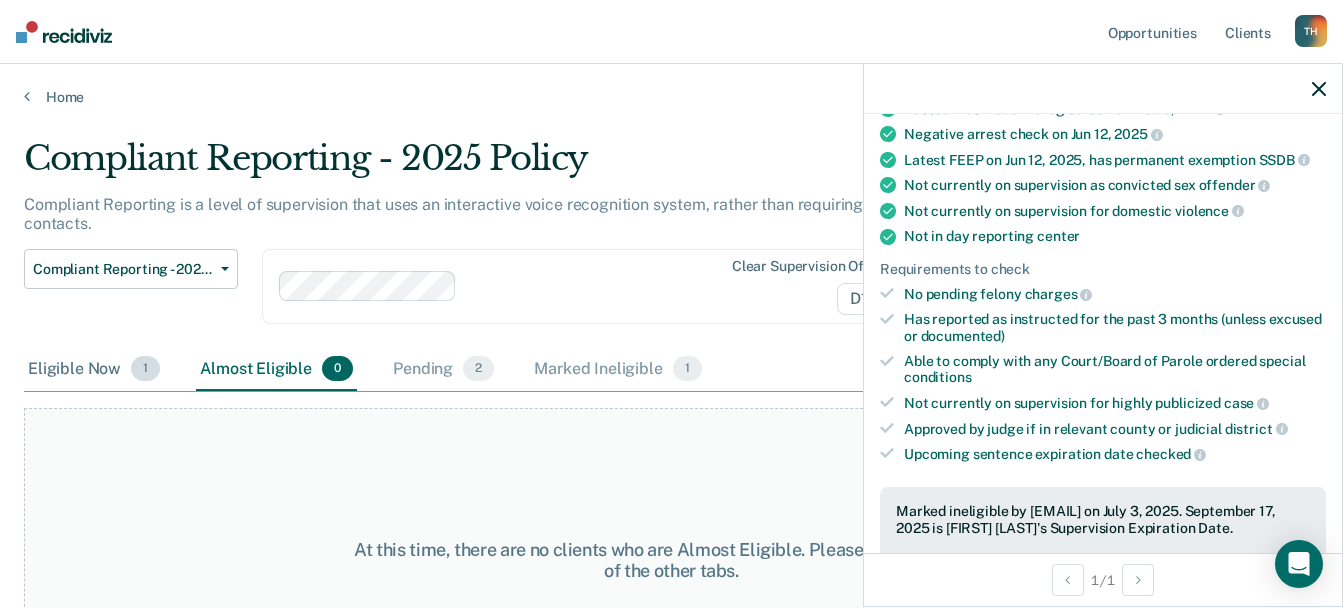 click on "Eligible Now 1" at bounding box center (94, 370) 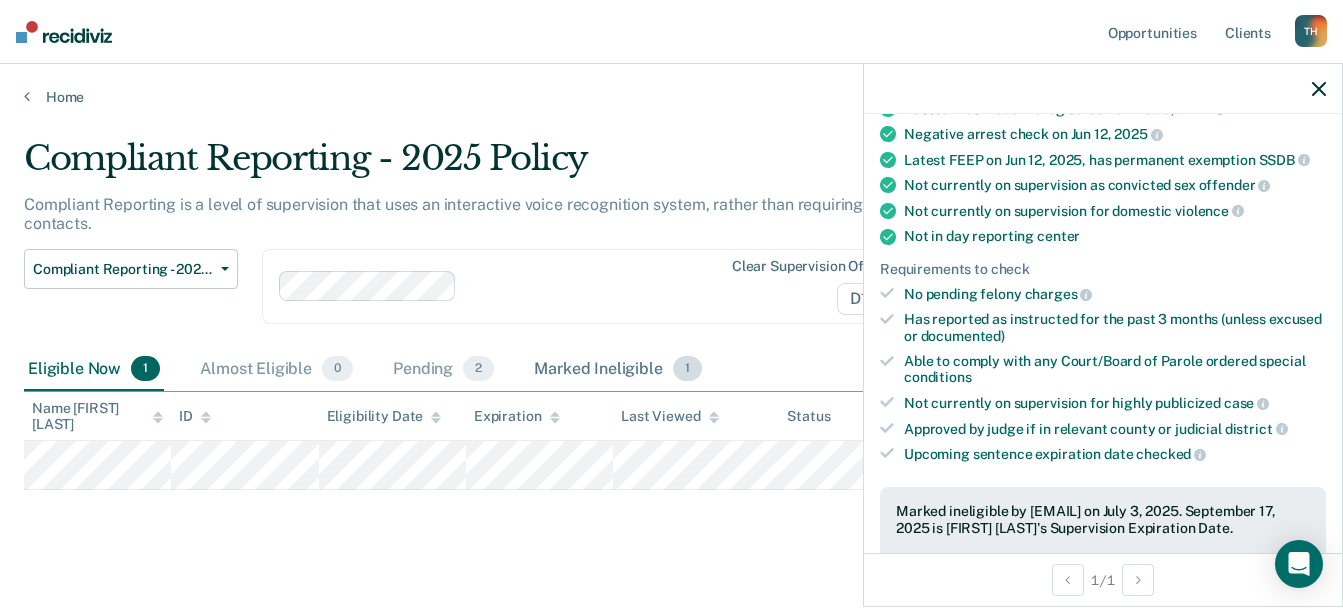 click on "Marked Ineligible 1" at bounding box center [618, 370] 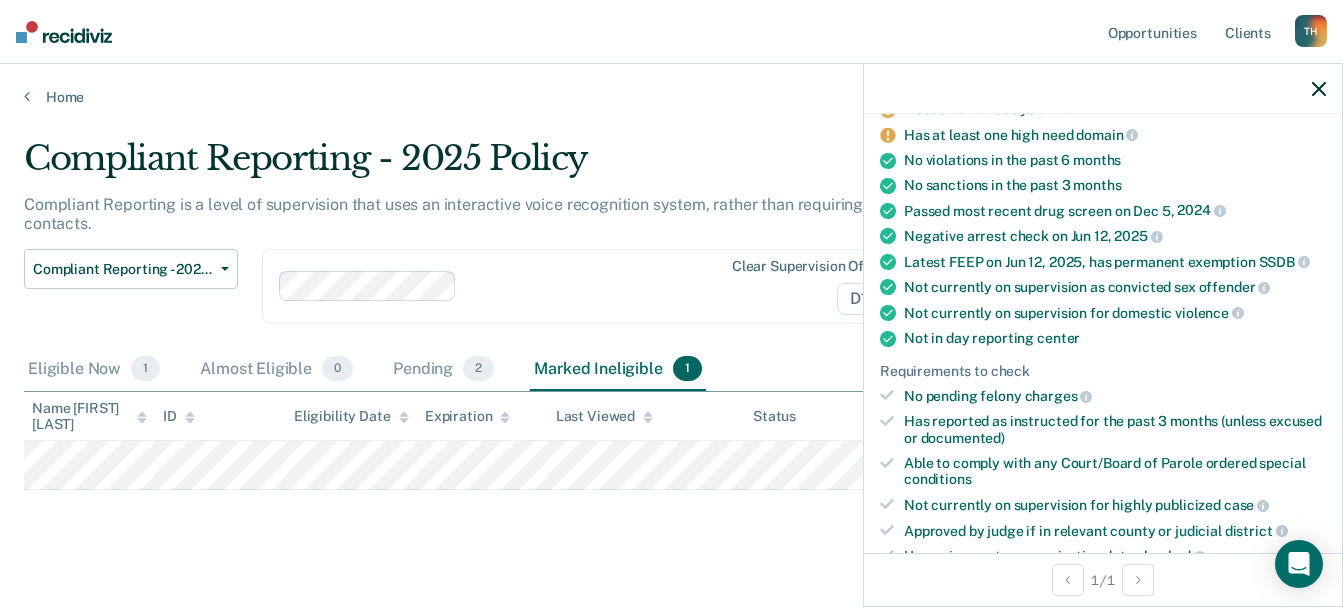 scroll, scrollTop: 0, scrollLeft: 0, axis: both 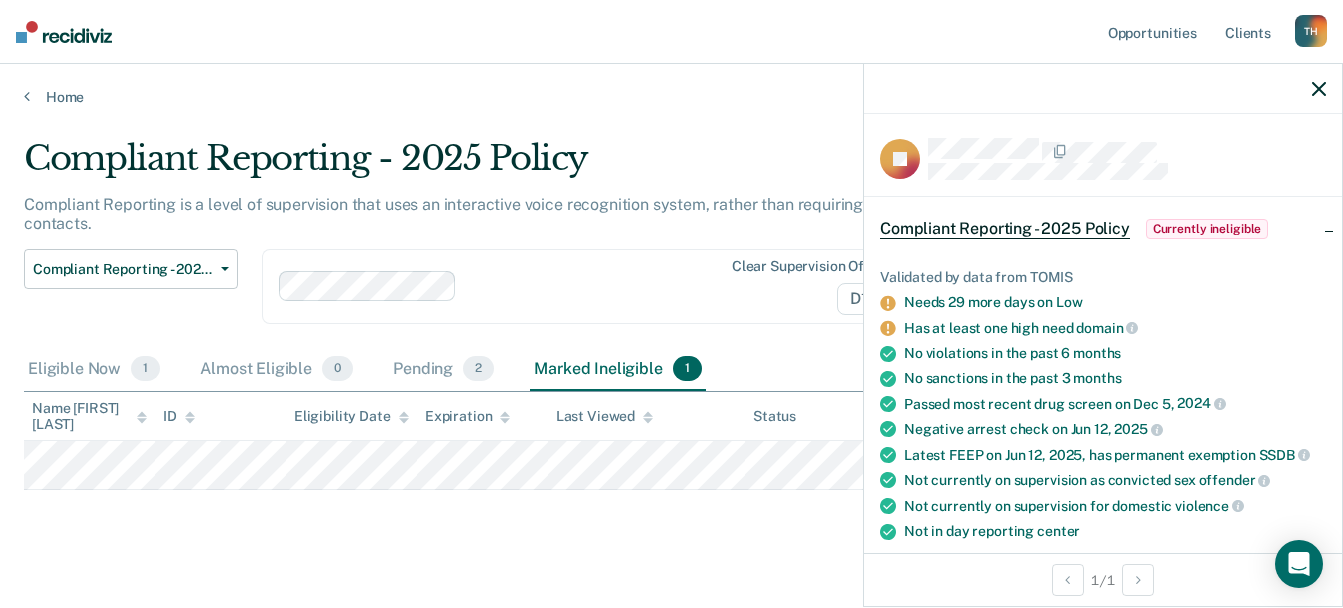 click on "Currently ineligible" at bounding box center (1207, 229) 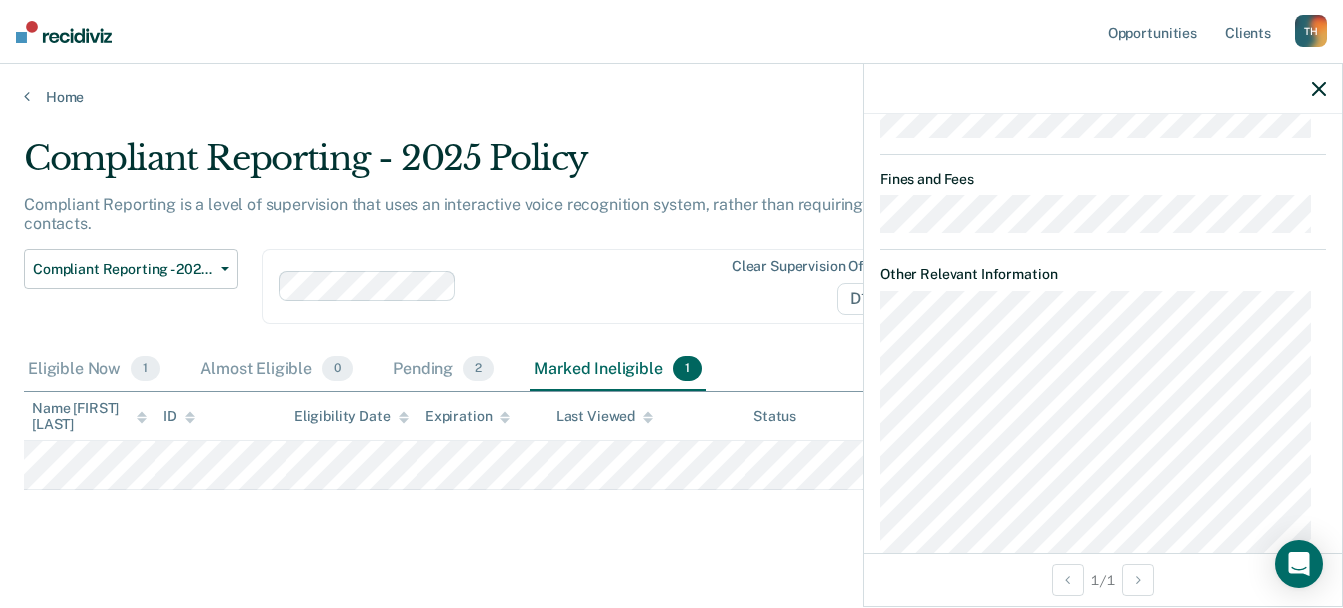 scroll, scrollTop: 865, scrollLeft: 0, axis: vertical 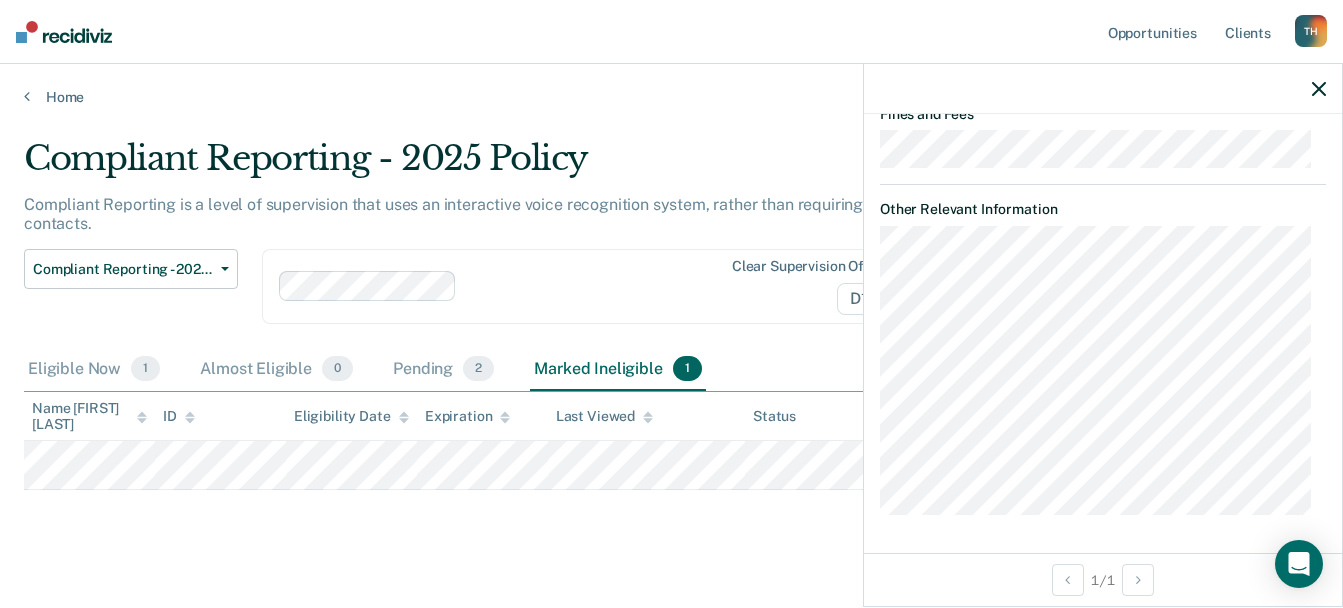 click at bounding box center [1103, 89] 